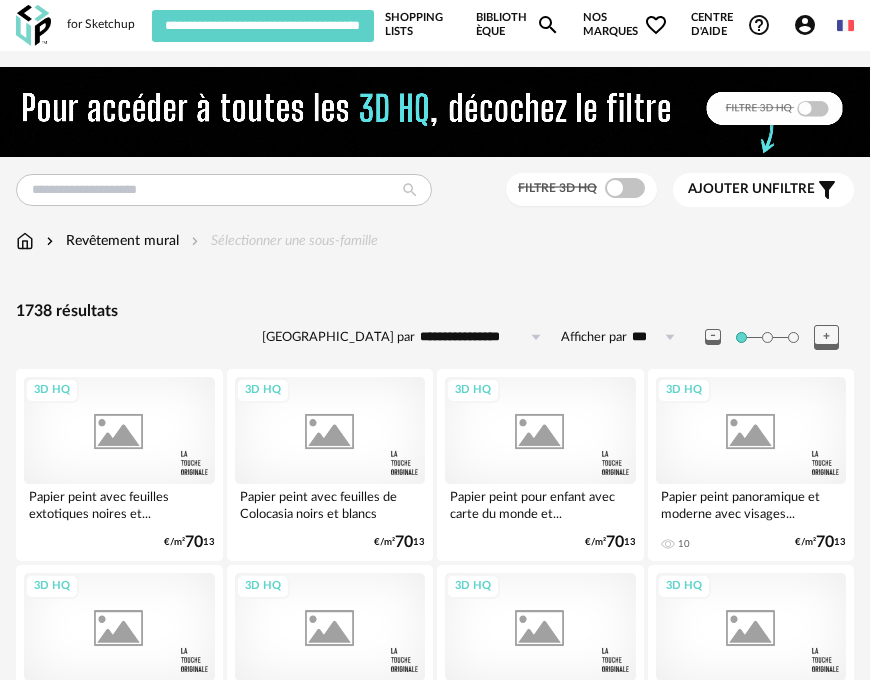 scroll, scrollTop: 0, scrollLeft: 0, axis: both 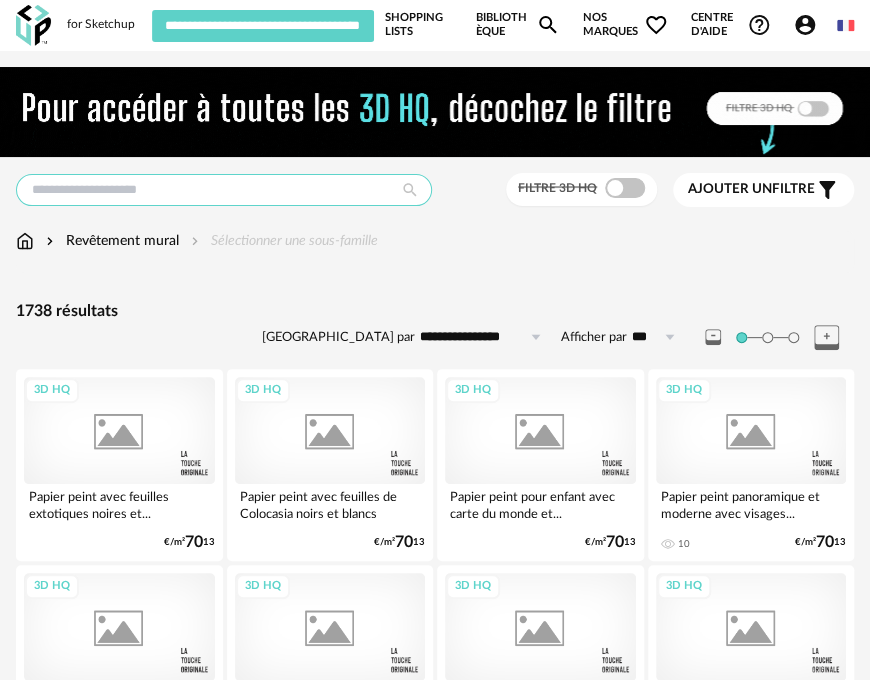 click at bounding box center [224, 190] 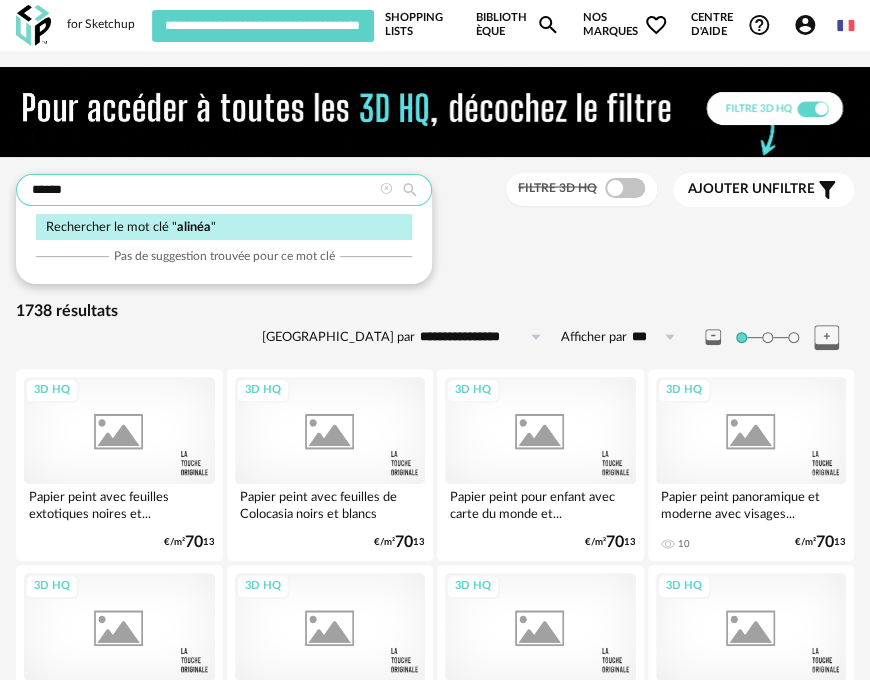 type on "******" 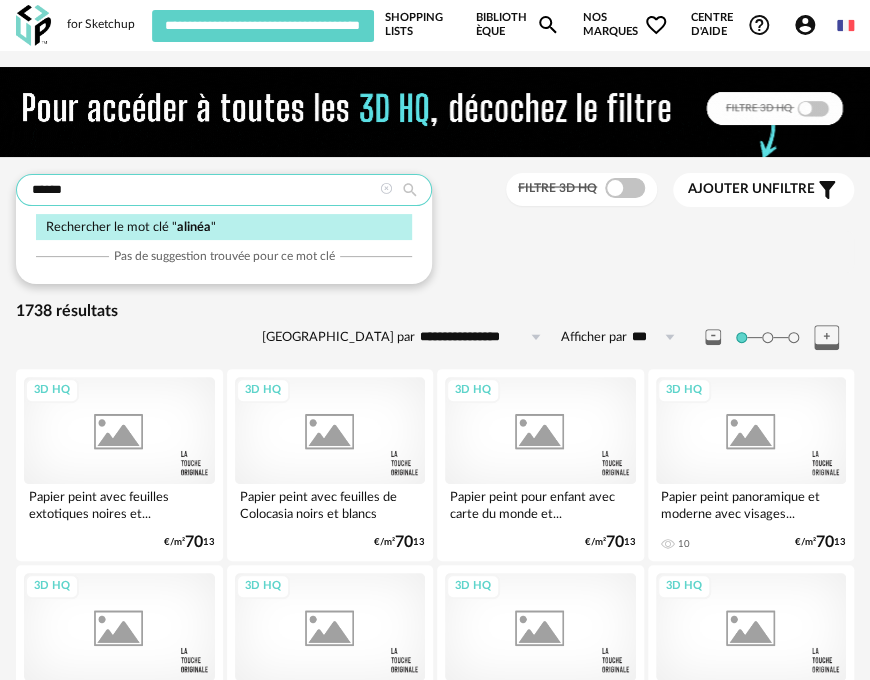 type 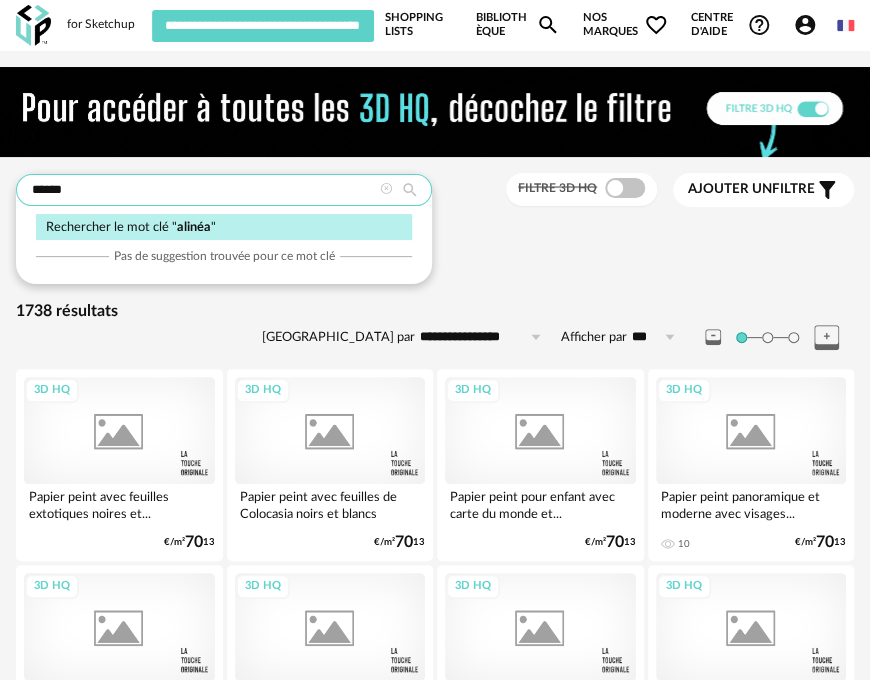 type on "**********" 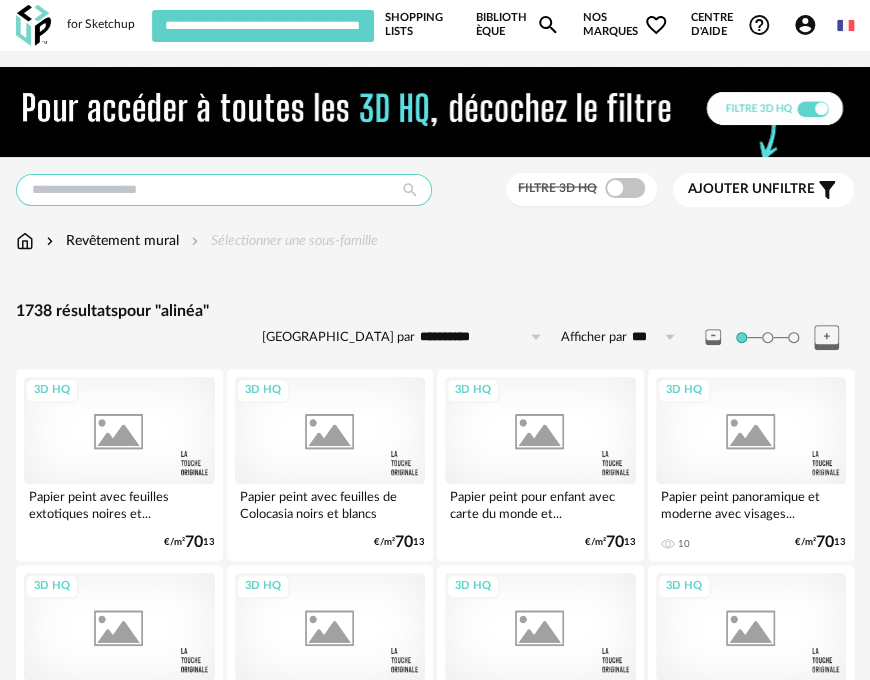 type on "******" 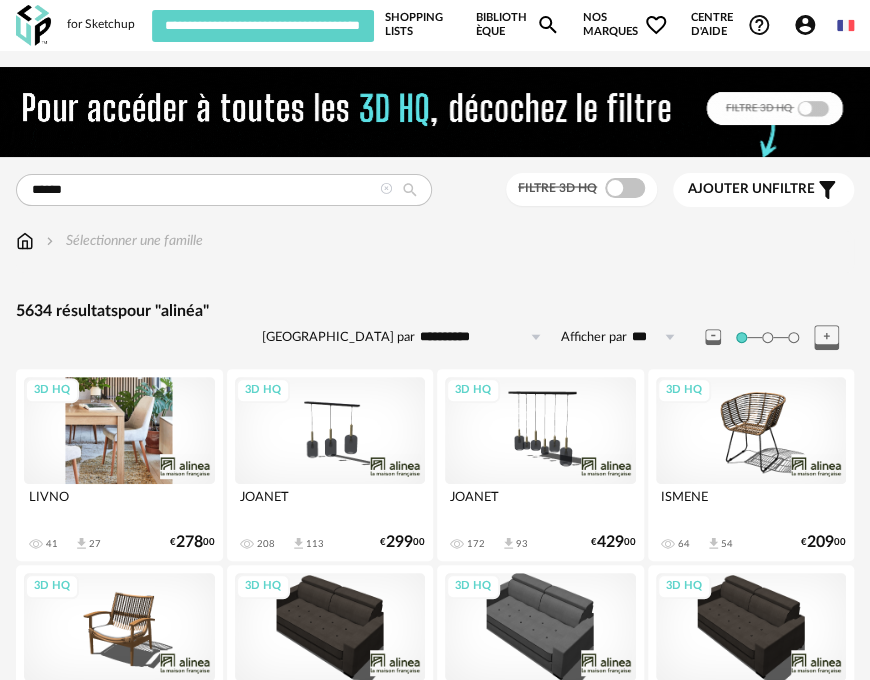click on "3D HQ" at bounding box center [119, 430] 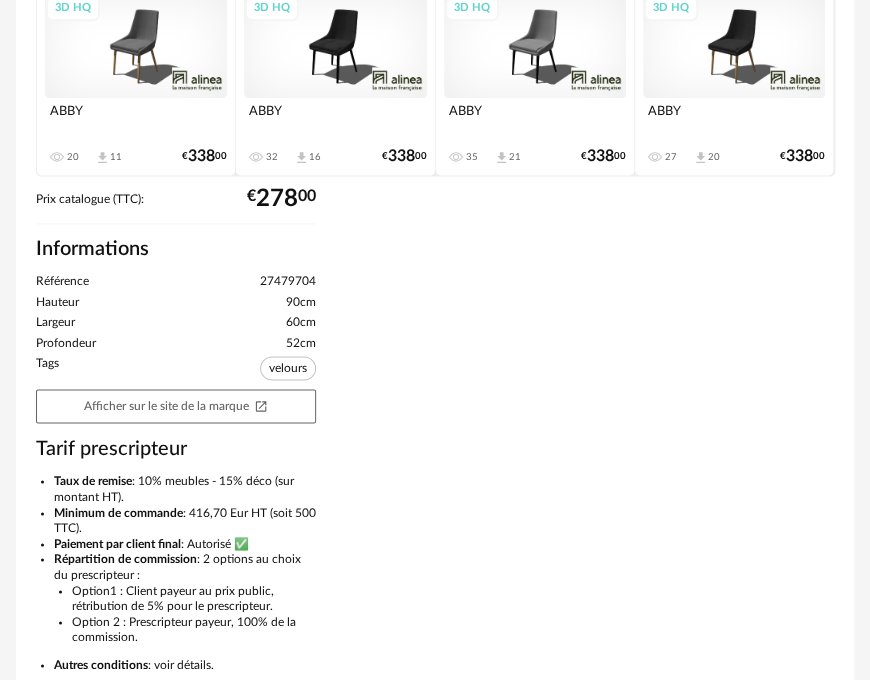 scroll, scrollTop: 888, scrollLeft: 0, axis: vertical 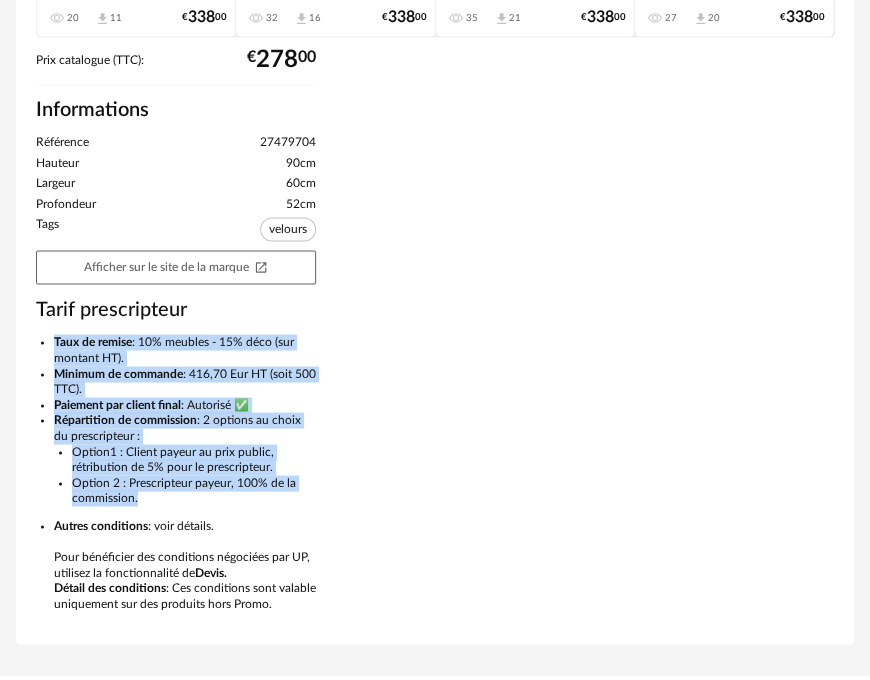 drag, startPoint x: 53, startPoint y: 335, endPoint x: 162, endPoint y: 504, distance: 201.10196 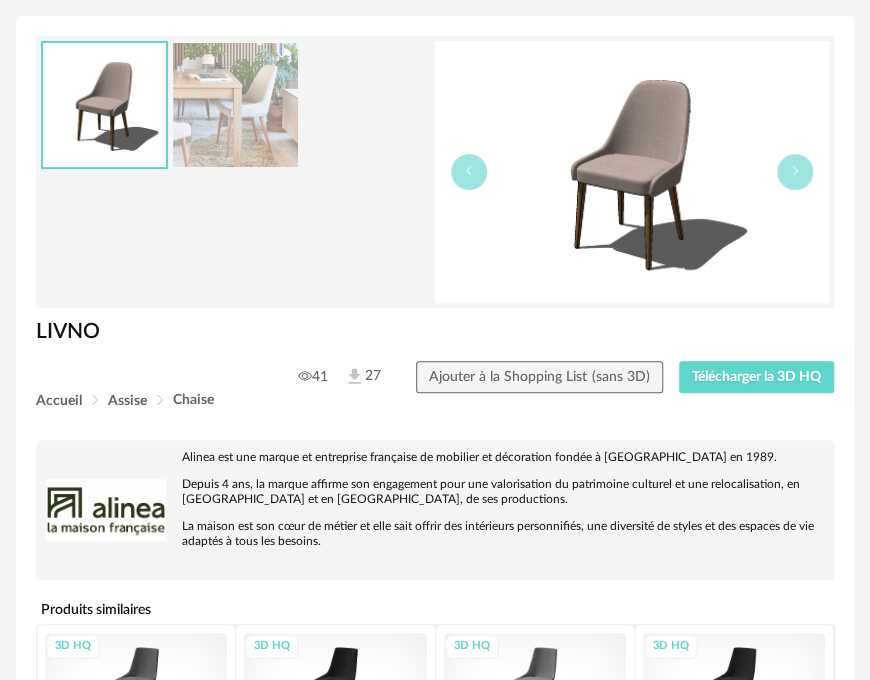 scroll, scrollTop: 0, scrollLeft: 0, axis: both 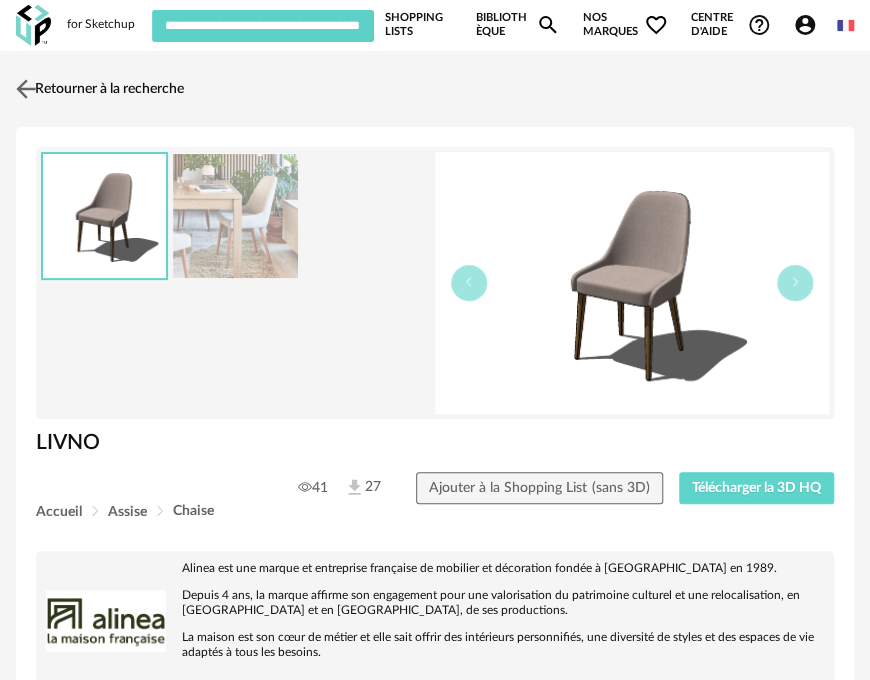 click on "Retourner à la recherche" at bounding box center (97, 89) 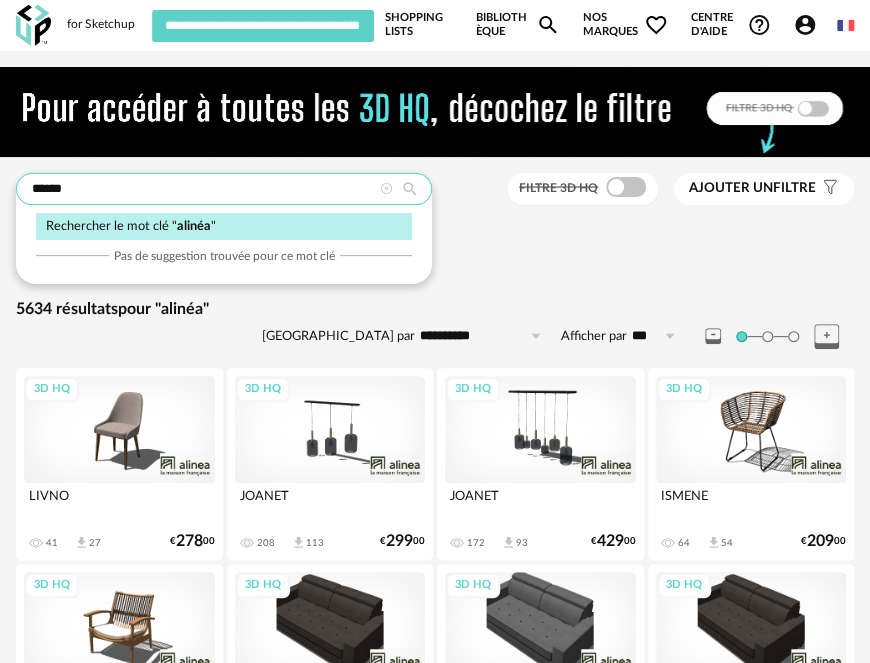 drag, startPoint x: 118, startPoint y: 187, endPoint x: -18, endPoint y: 158, distance: 139.05754 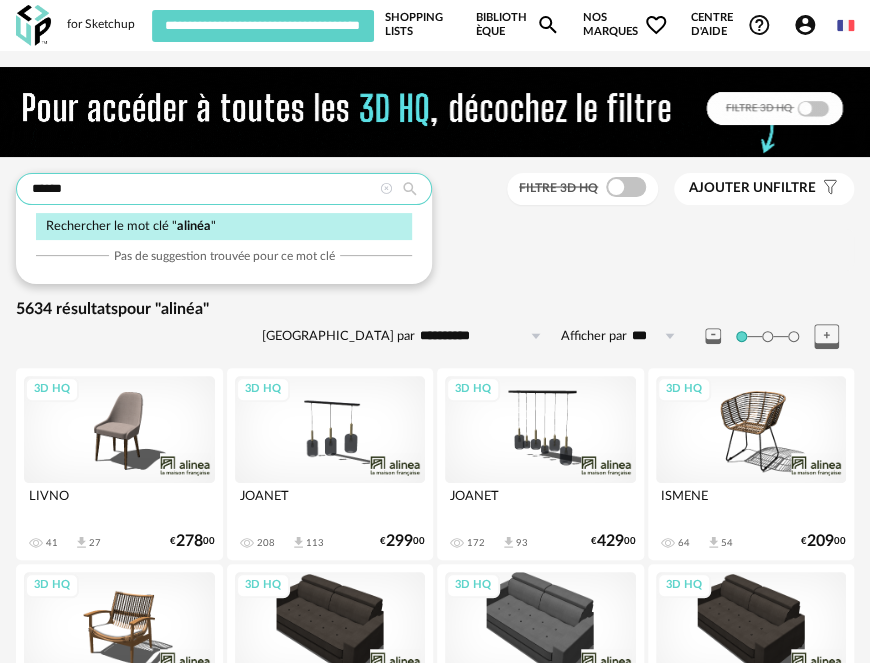 click on "for Sketchup   Nouvelle shopping list
Mettre à jour ma Shopping List
Refresh icon       Nouvelles références AMPM   11 MdM - Tangerine    1 coworking La Redoute   13 PROJET MONTERO   0 PROJET [PERSON_NAME] ET [PERSON_NAME]   3 Test Loftnets   3 [PERSON_NAME]   2 Salon MdM   7 Test Espace Conception   1 APS   0 V8 enscape   14 PLUM BOCKLIP FACADE   0 PROJET AUGUSTE   20 PROJET AUGUSTE   0 PROJET CONNAN   11 PROJET DOGAN   0 Mr et Mme X   4 Mr et Mme CARD    40 Mr et [PERSON_NAME]   6 Mr et Mme RESPIRE   2 Mr et Mme HOLIJ   16 Mr et Mme CARD   39 Mr et Mme QUANCARD    42 Mr et Mme CARD   39 Mr et Mme RAC   10 Mr et Mme NIUM   23 Mr et Mme RIO   36 Mr et [PERSON_NAME] GUENEAU   0 Mr et Mme GUENEAU   0 WEBINAIRE SCHMIDT PARTIE 3   17 [PERSON_NAME] (Manu) V2   26 [PERSON_NAME]   28 Mr et [PERSON_NAME]    7 Mr et Mme MATIUS   11 Mr et Mme RIO   26 Mr et [PERSON_NAME]   31 Mr et Mme TIMAO   27 Mr et Mme CONZUR   4 Mr et [PERSON_NAME]   9 salle de bain FLO [PERSON_NAME]   0 Mr et Mme TOURTRE SL   2   32" at bounding box center (435, 2698) 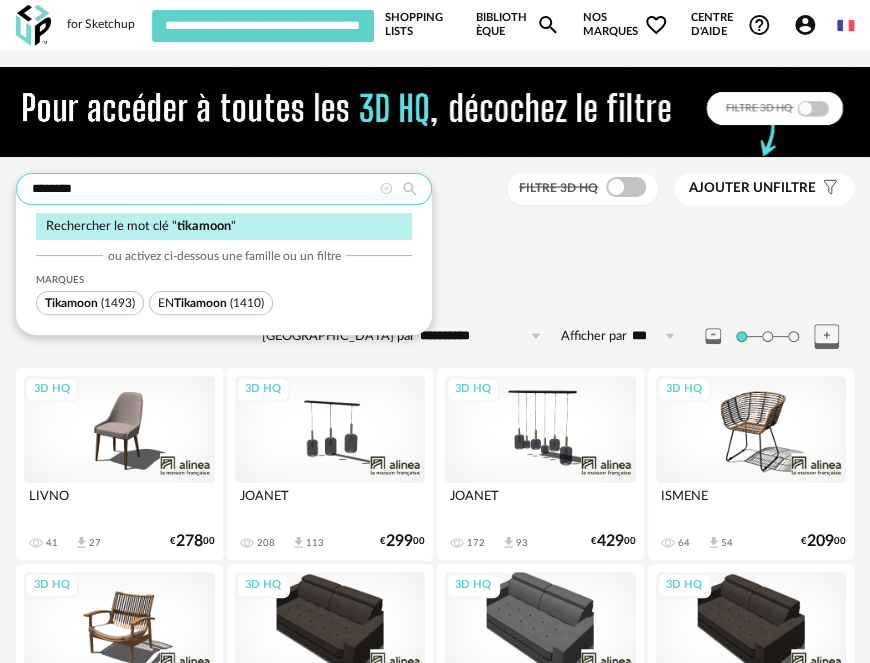 type on "********" 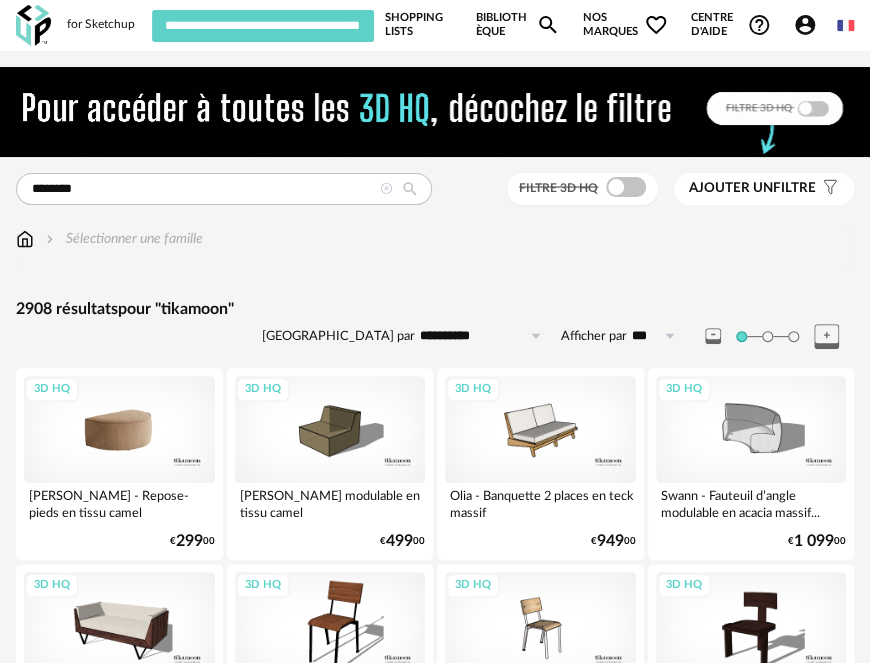 click on "3D HQ" at bounding box center [119, 429] 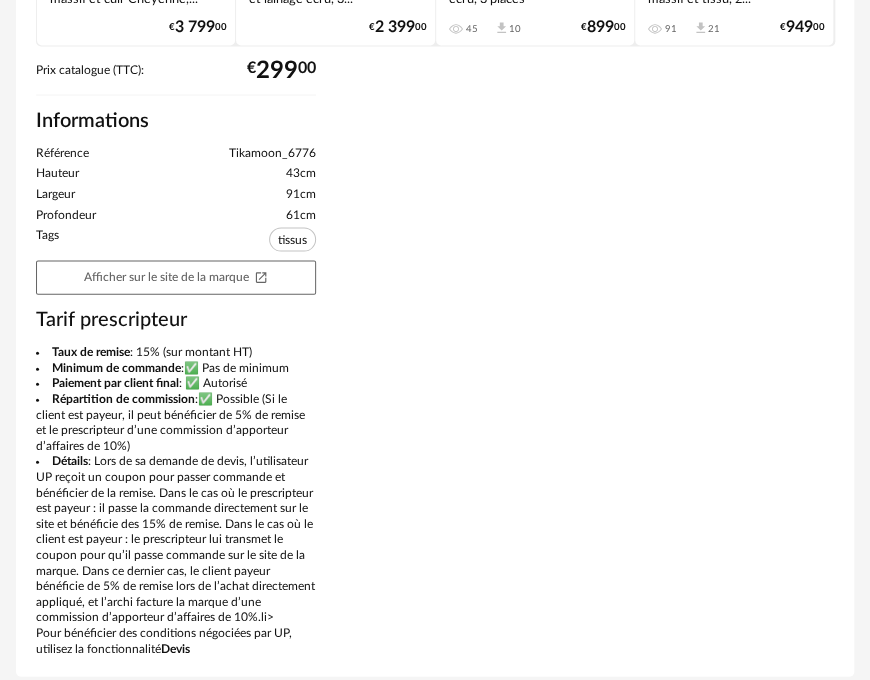scroll, scrollTop: 1265, scrollLeft: 0, axis: vertical 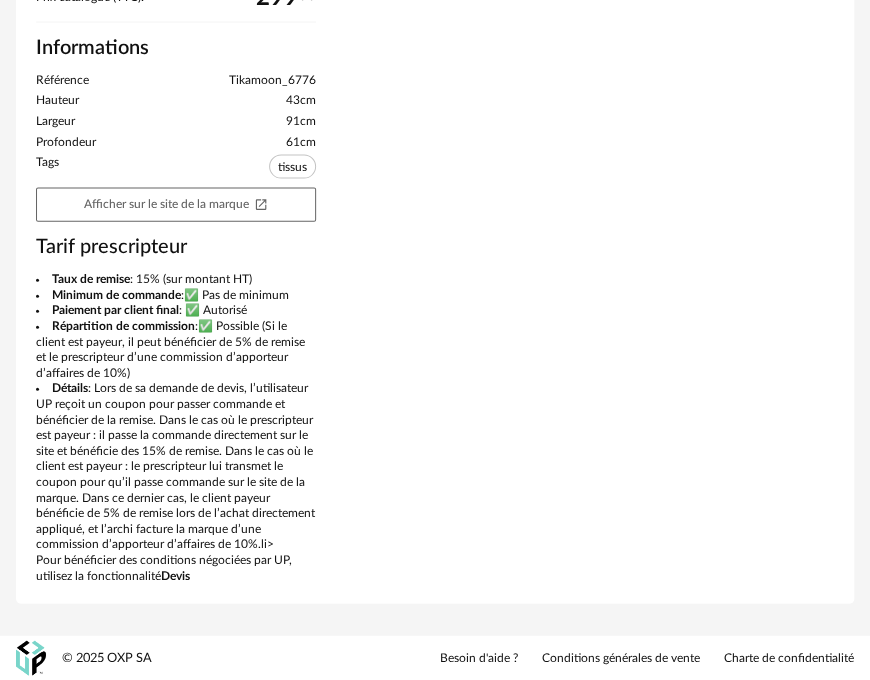 drag, startPoint x: 54, startPoint y: 273, endPoint x: 337, endPoint y: 375, distance: 300.82056 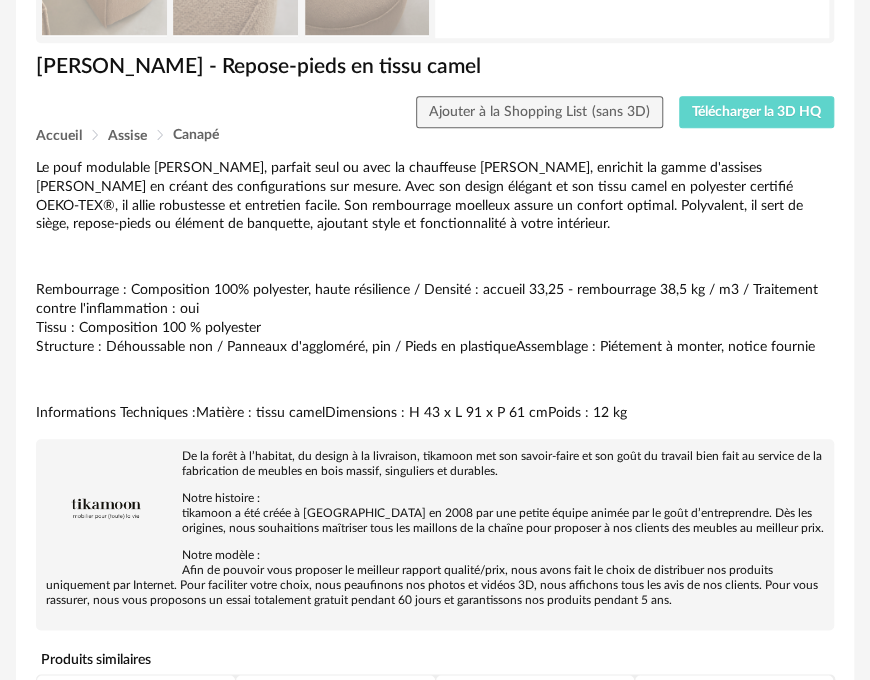 scroll, scrollTop: 0, scrollLeft: 0, axis: both 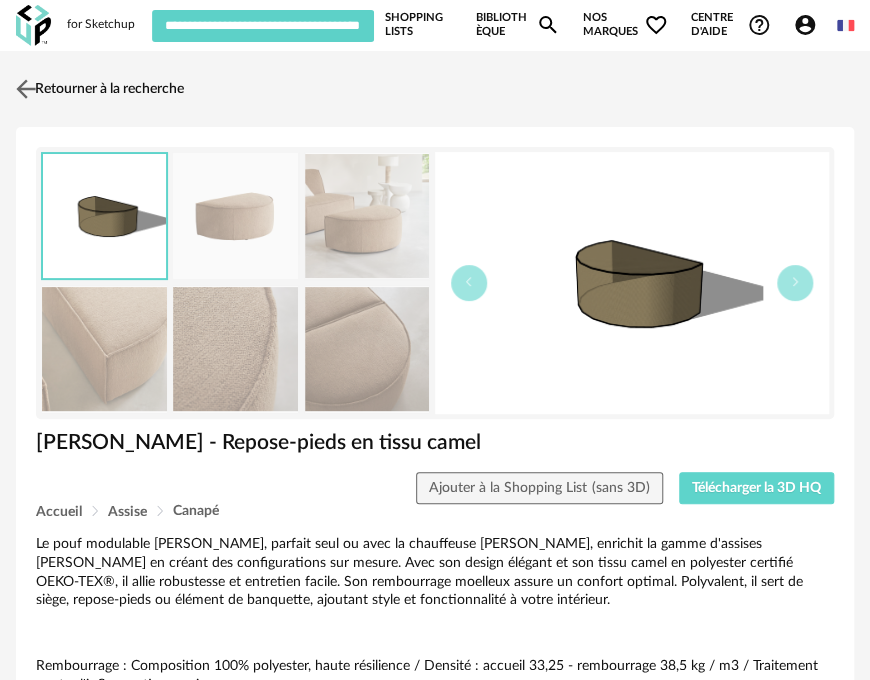 click at bounding box center [26, 88] 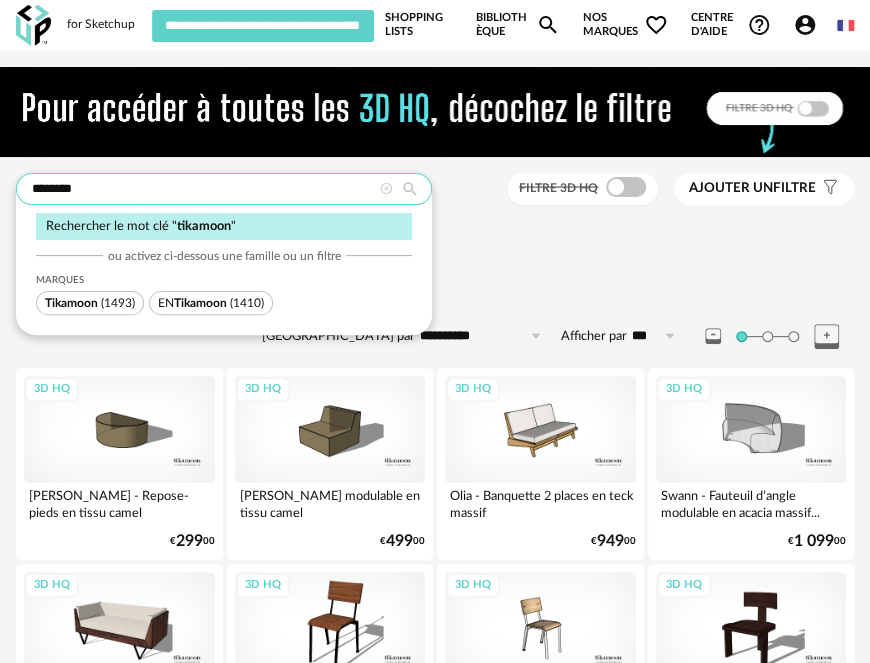 drag, startPoint x: 94, startPoint y: 187, endPoint x: 25, endPoint y: 193, distance: 69.260376 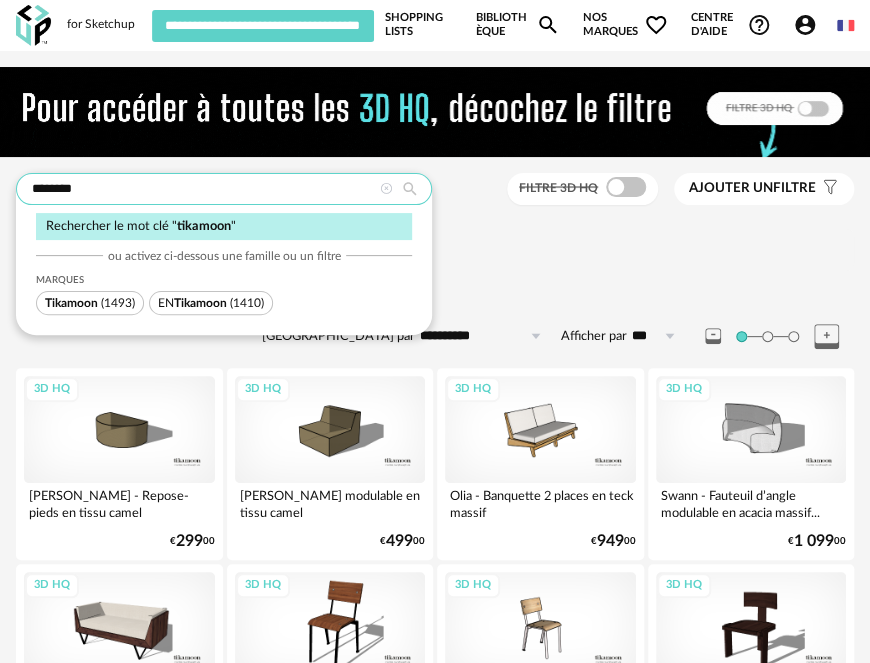 click on "********" at bounding box center [224, 189] 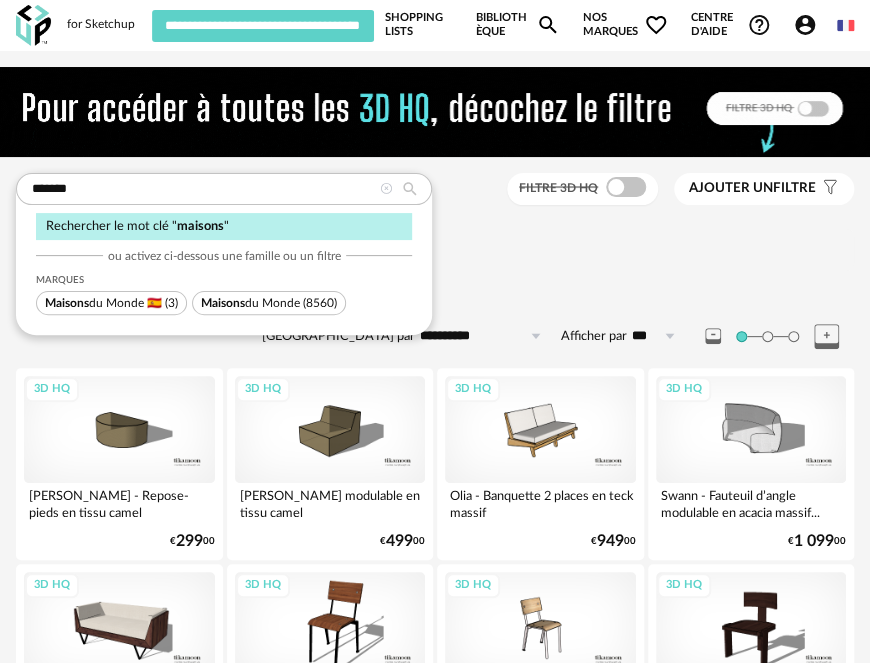 click on "Maisons  du Monde   (8560)" at bounding box center [269, 303] 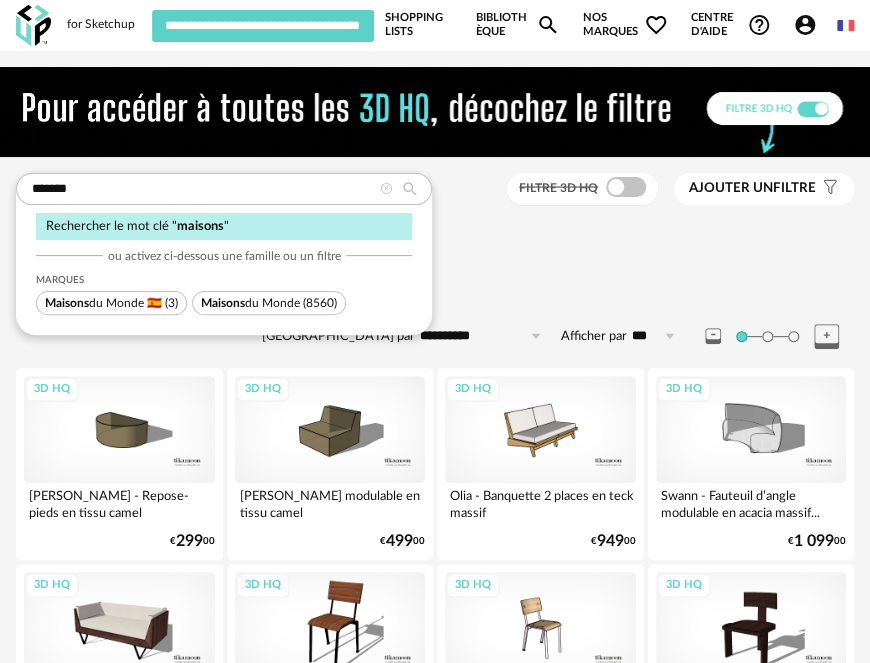 type on "********" 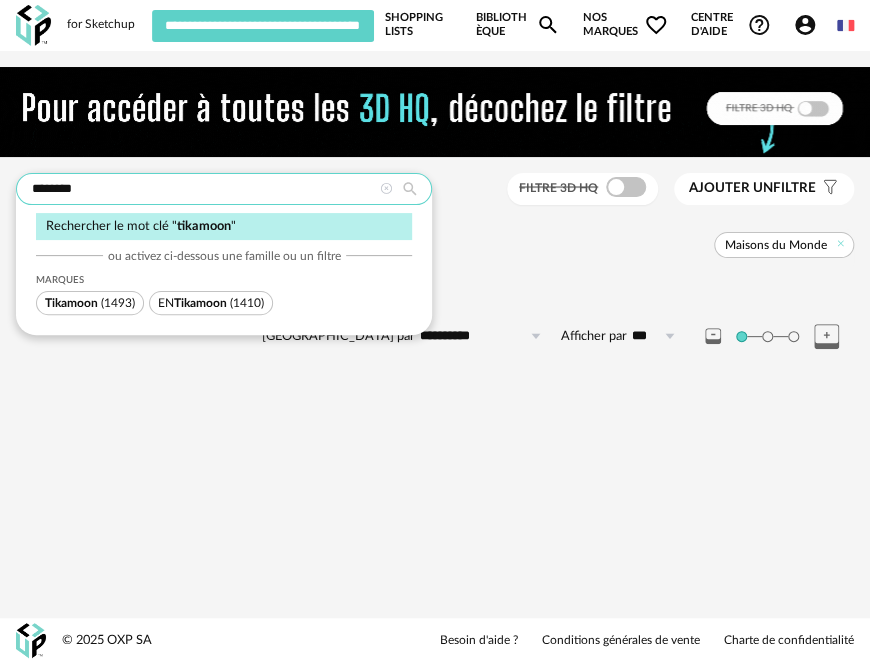 drag, startPoint x: 162, startPoint y: 192, endPoint x: 19, endPoint y: 183, distance: 143.28294 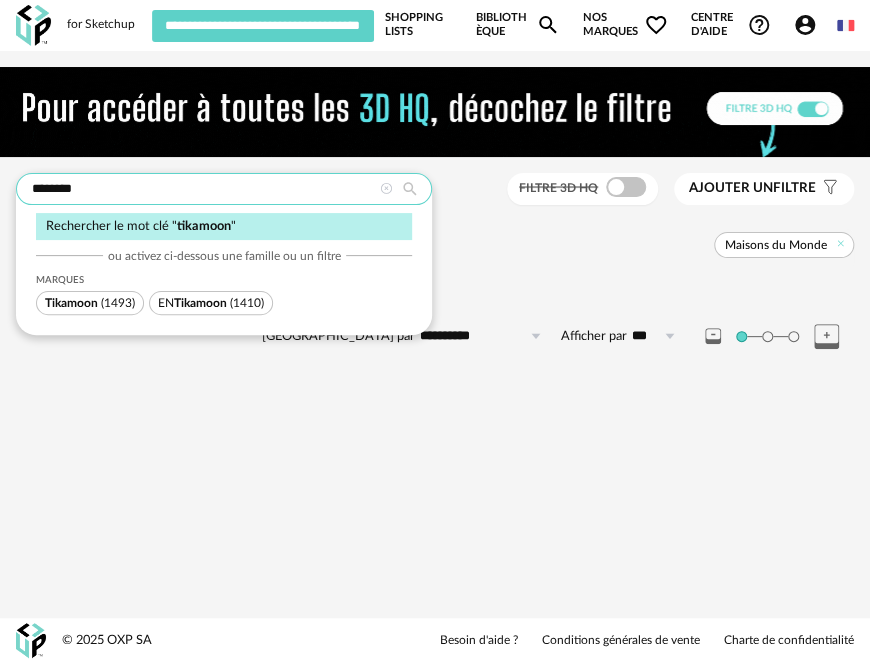 click on "********" at bounding box center (224, 189) 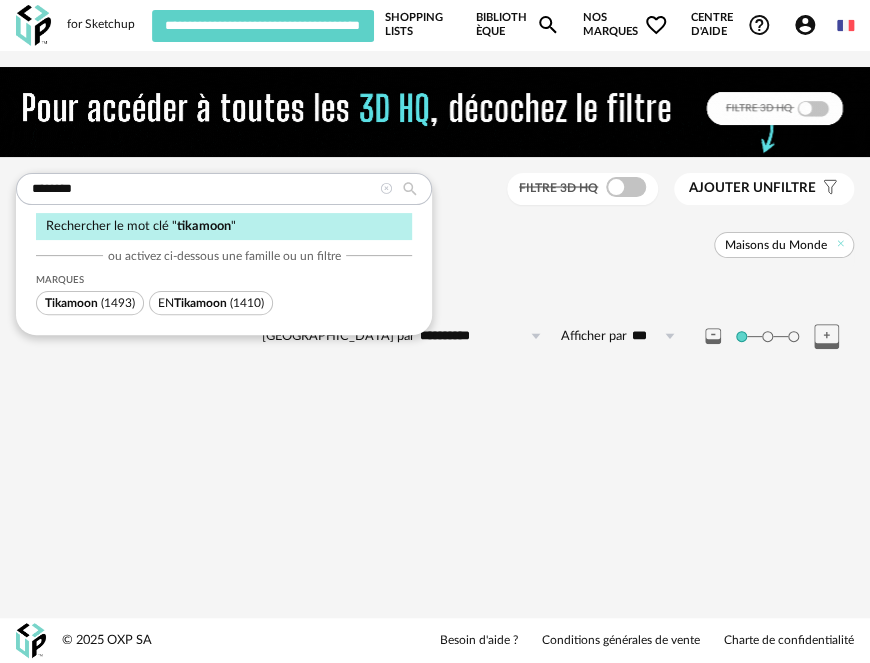 click at bounding box center (386, 189) 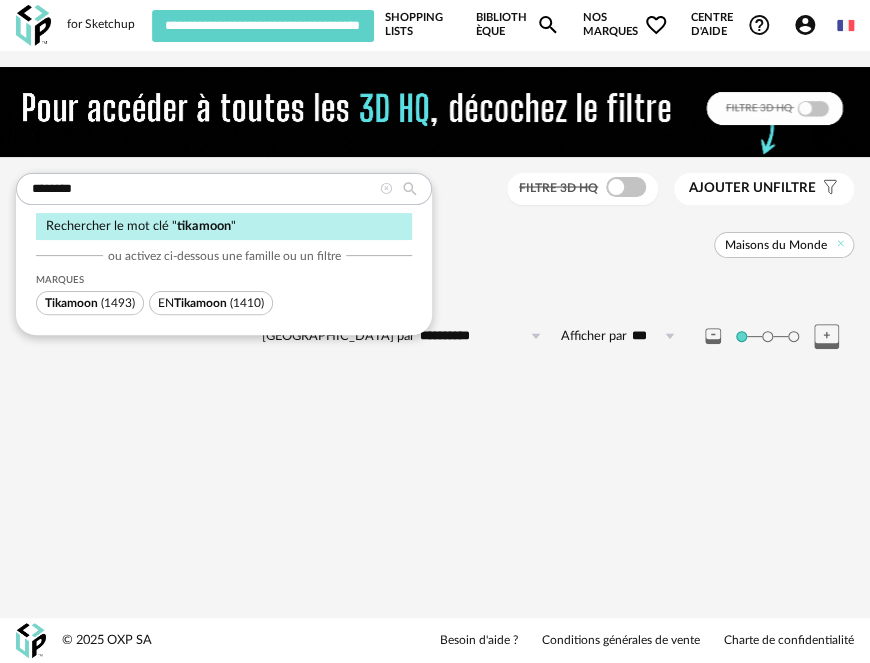 type 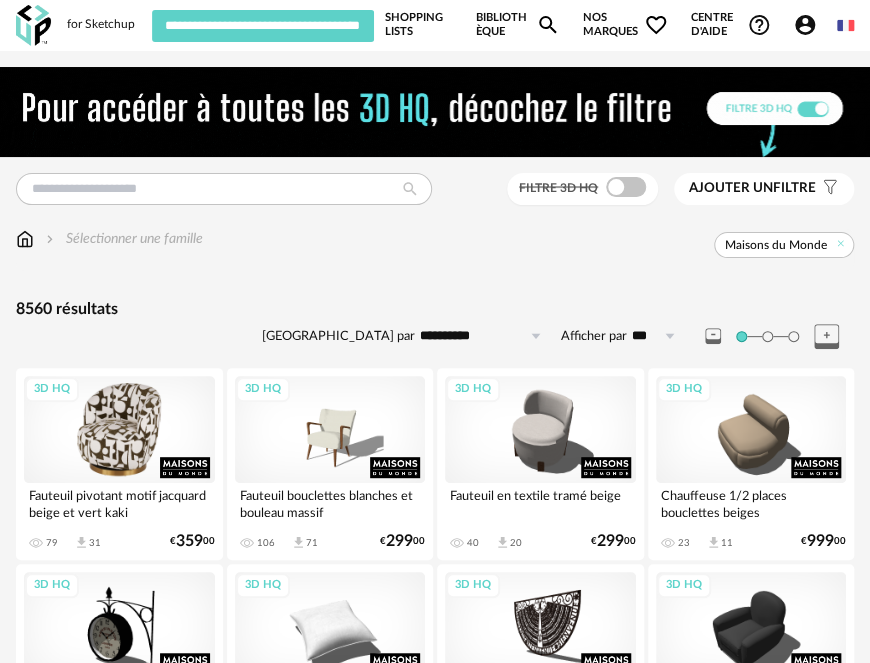 click on "3D HQ" at bounding box center (119, 429) 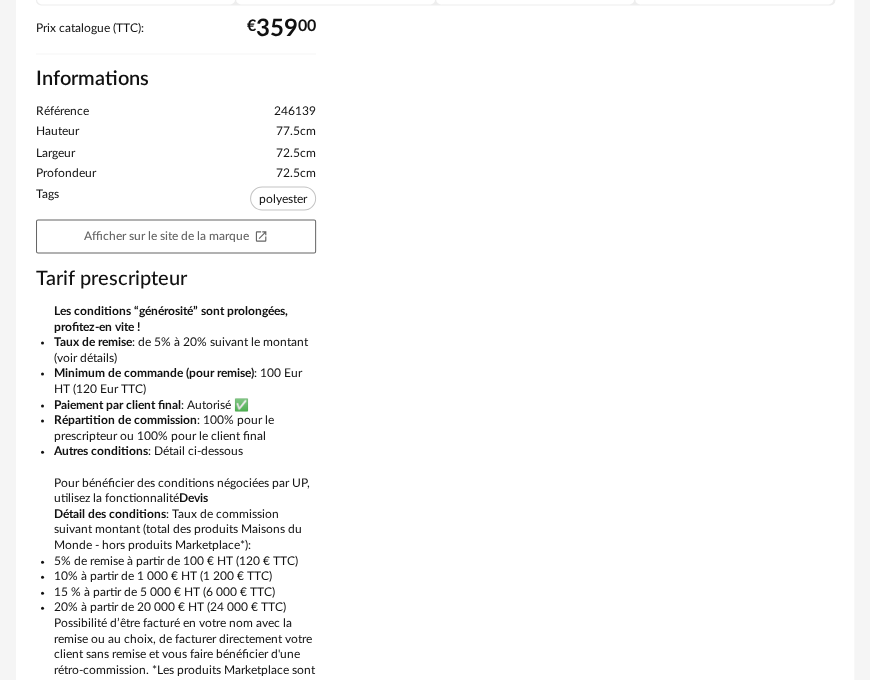 scroll, scrollTop: 1149, scrollLeft: 0, axis: vertical 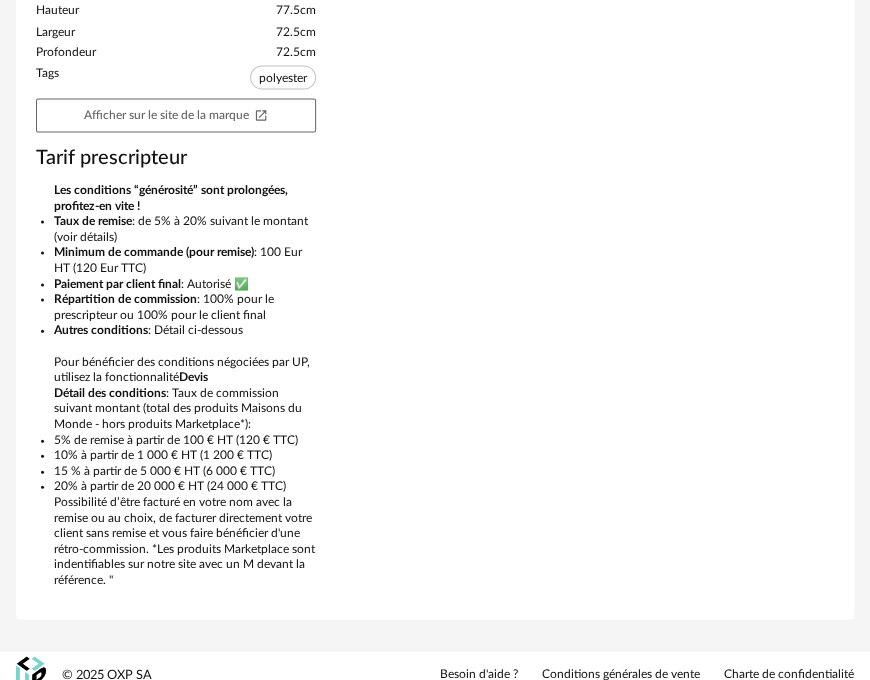 copy on "es conditions “générosité” sont prolongées, profitez-en vite !
Taux de remise   : de 5% à 20% suivant le montant (voir détails)
Minimum de commande (pour remise)   : 100 Eur HT (120 Eur TTC)
Paiement par client final   : Autorisé ✅
Répartition de commission   : 100% pour le prescripteur ou 100% pour le client final
Autres conditions   : Détail ci-dessous" 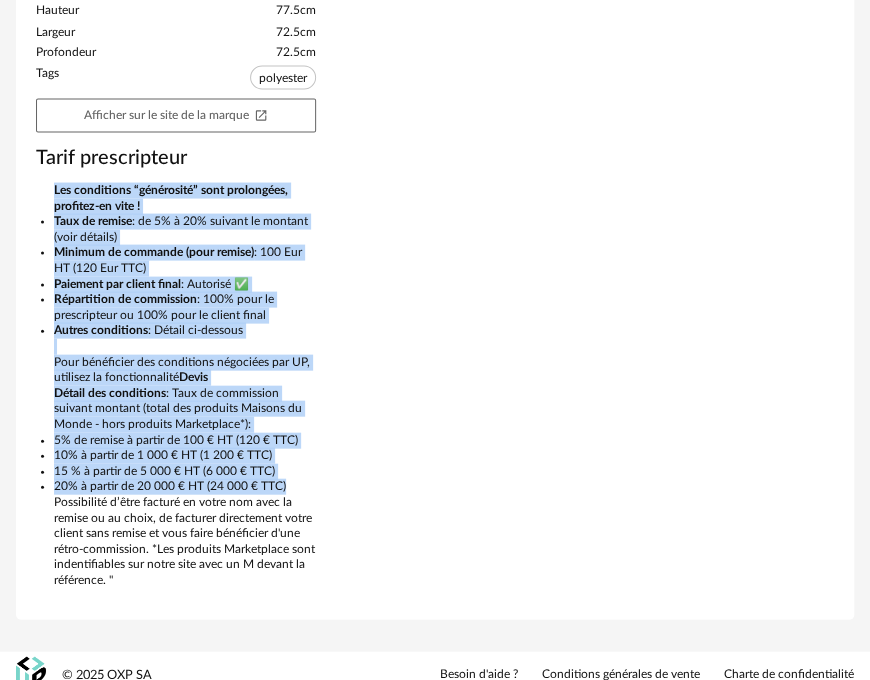drag, startPoint x: 49, startPoint y: 174, endPoint x: 367, endPoint y: 477, distance: 439.2414 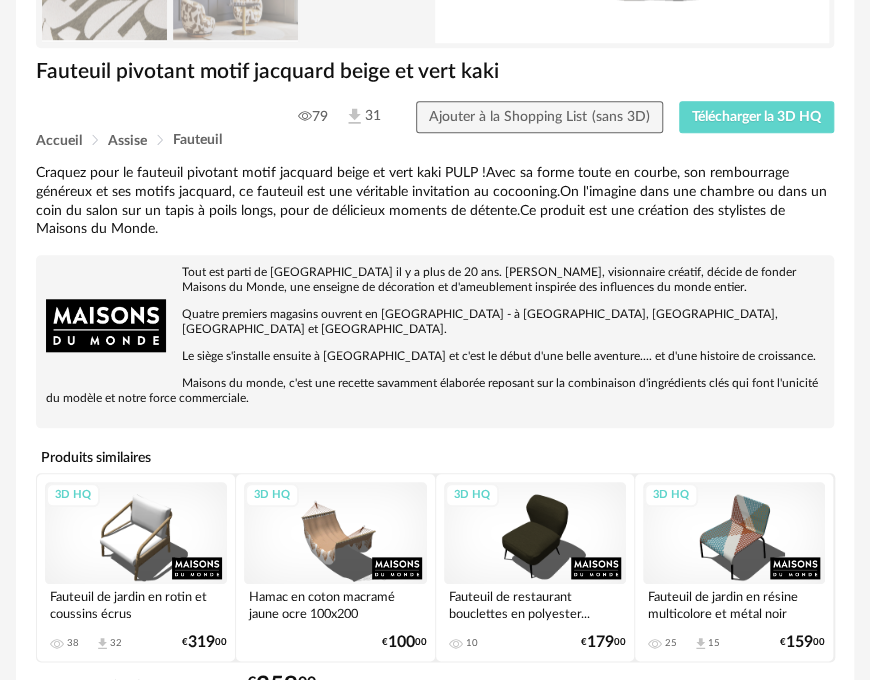 scroll, scrollTop: 0, scrollLeft: 0, axis: both 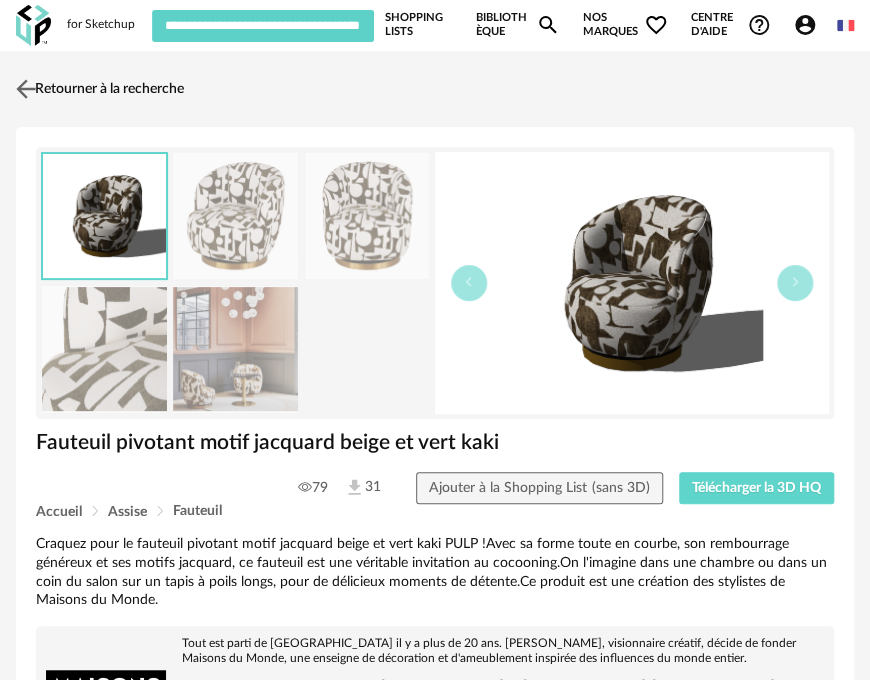 click at bounding box center (26, 88) 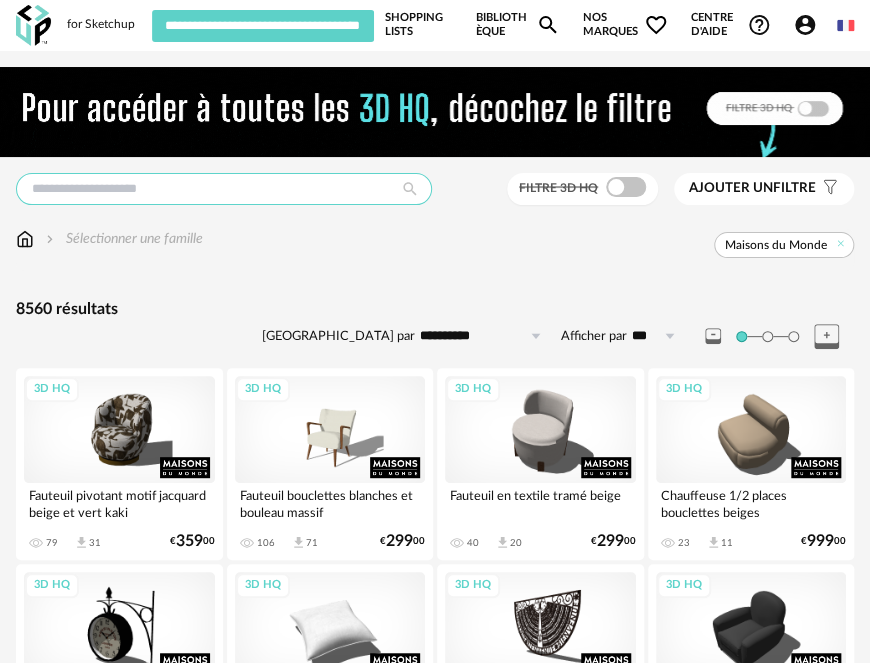 click at bounding box center [224, 189] 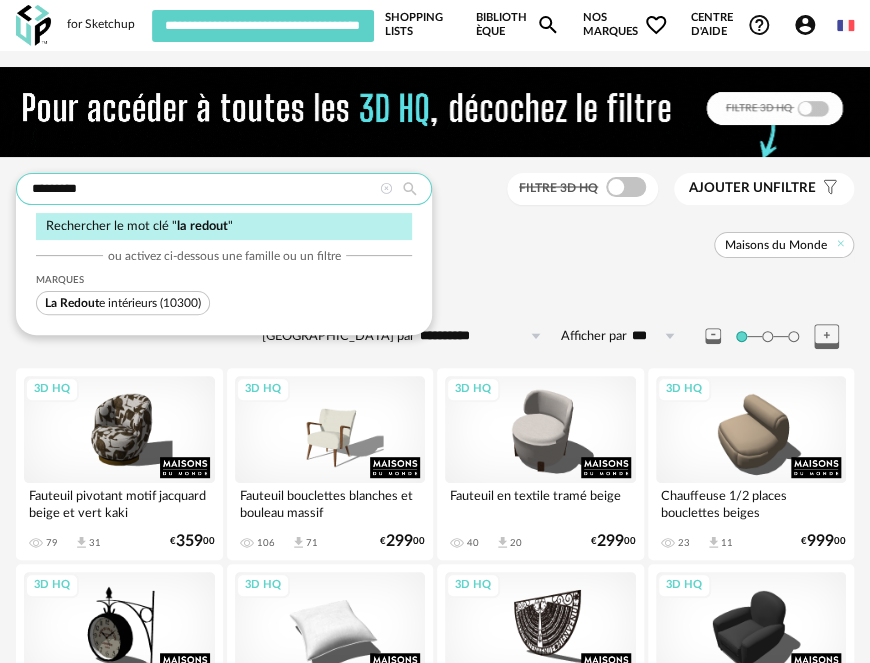 type on "*********" 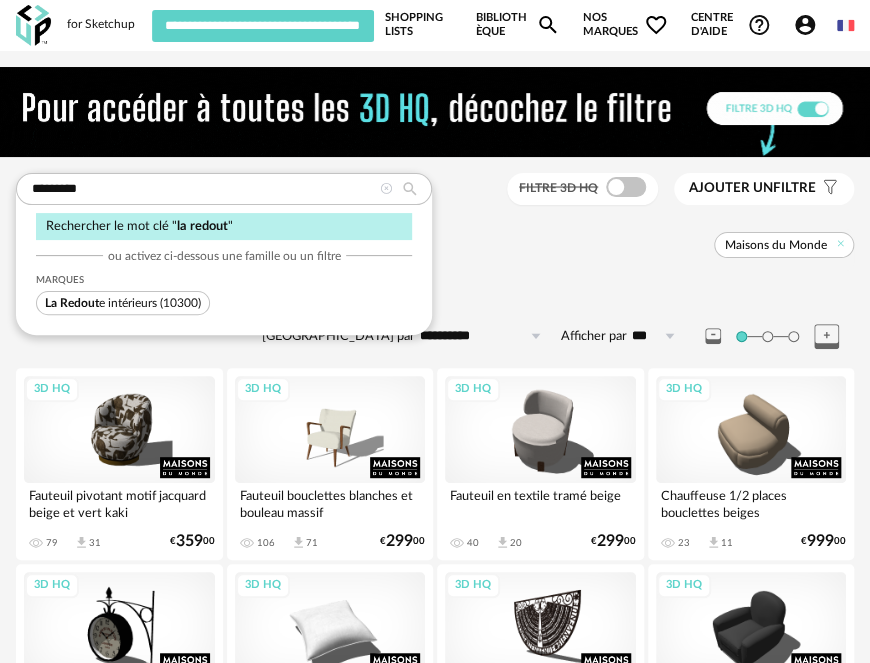 click on "La Redout e intérieurs   (10300)" at bounding box center (123, 303) 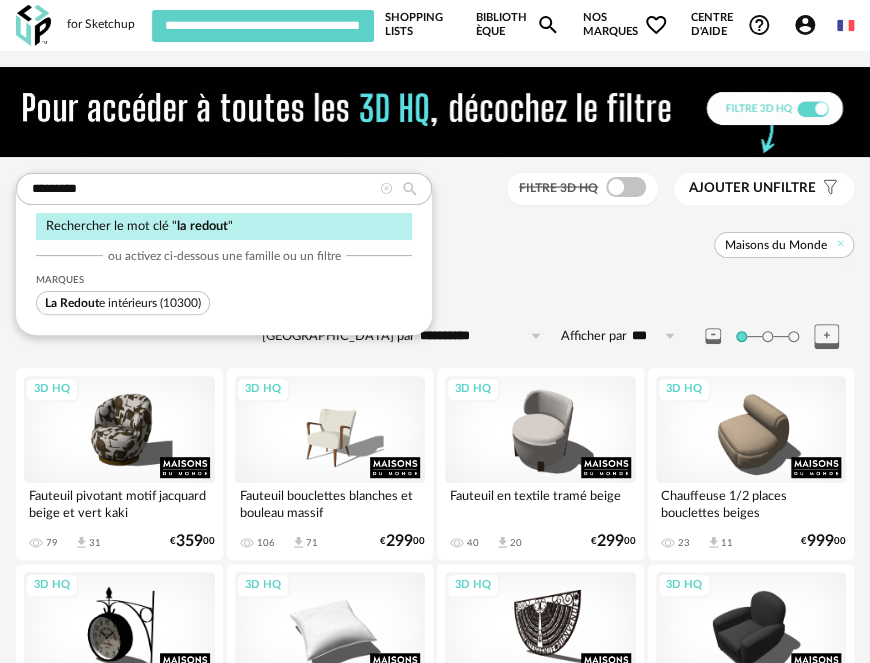 type 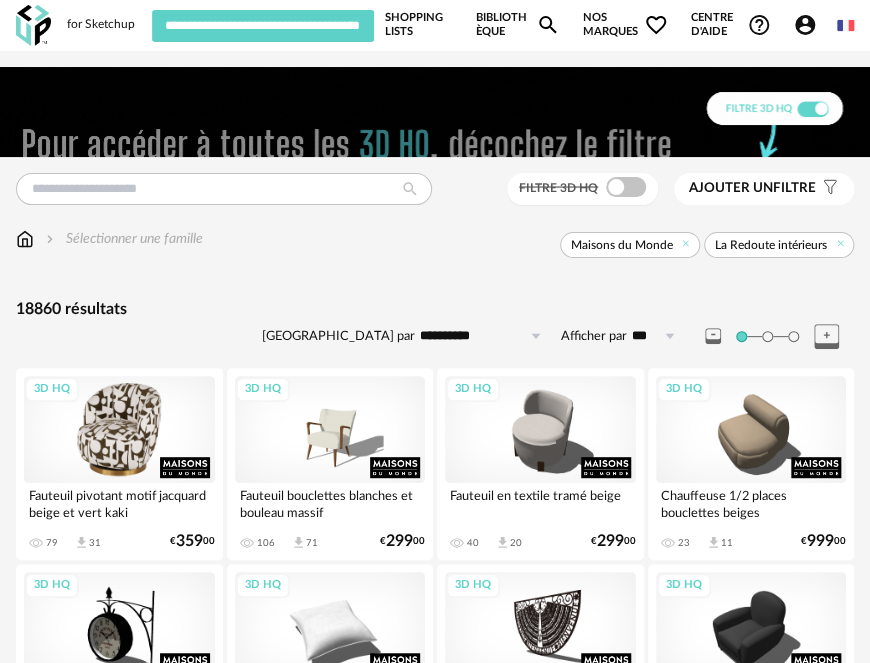 click on "3D HQ" at bounding box center [119, 429] 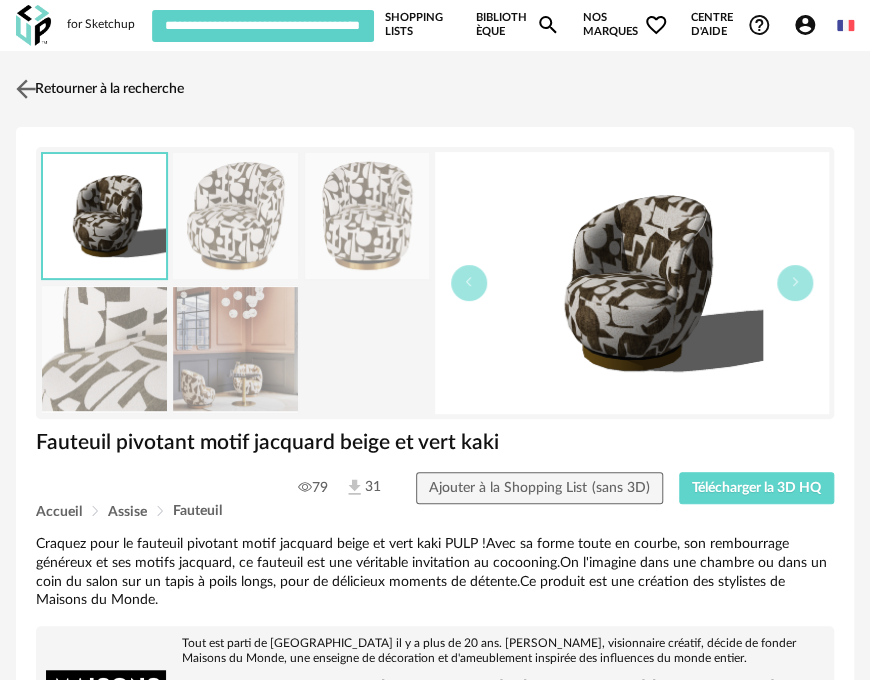 click at bounding box center [26, 88] 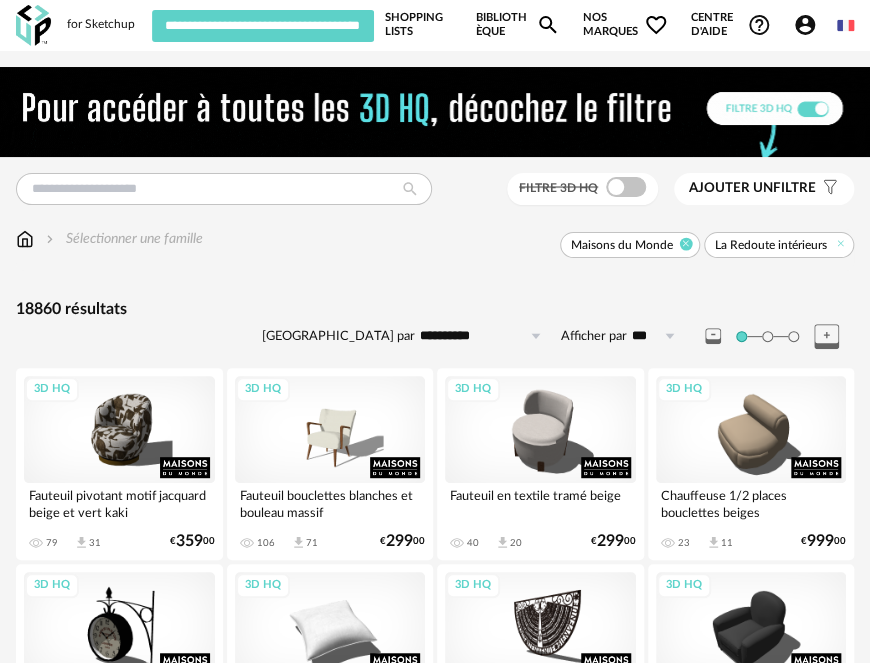 click at bounding box center (686, 244) 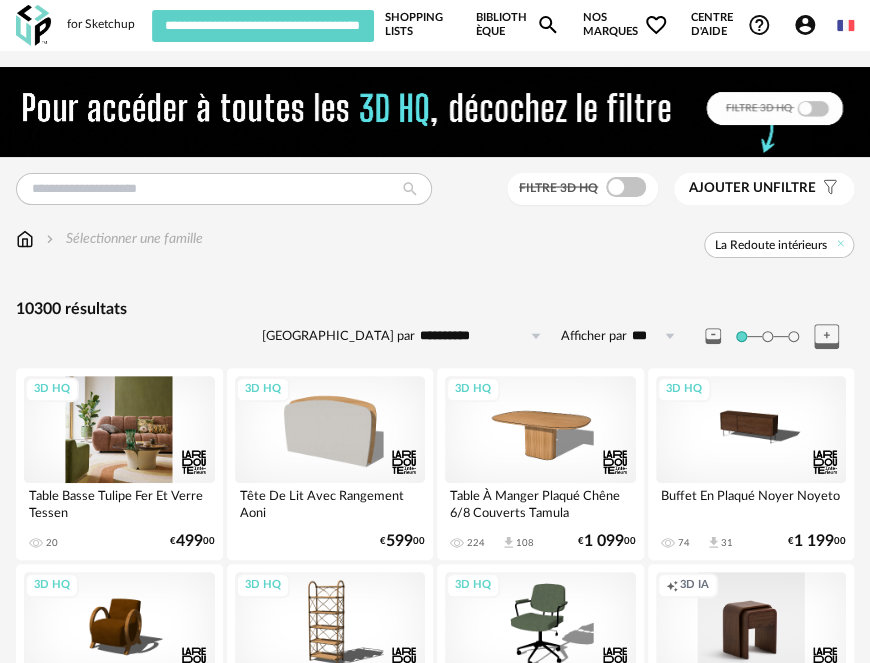 click on "3D HQ" at bounding box center (119, 429) 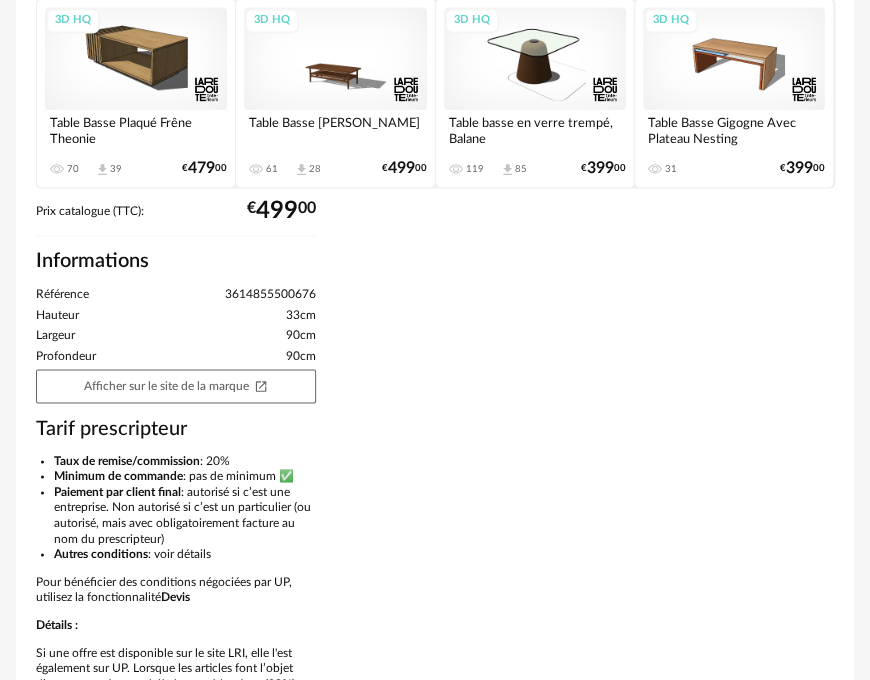 scroll, scrollTop: 1000, scrollLeft: 0, axis: vertical 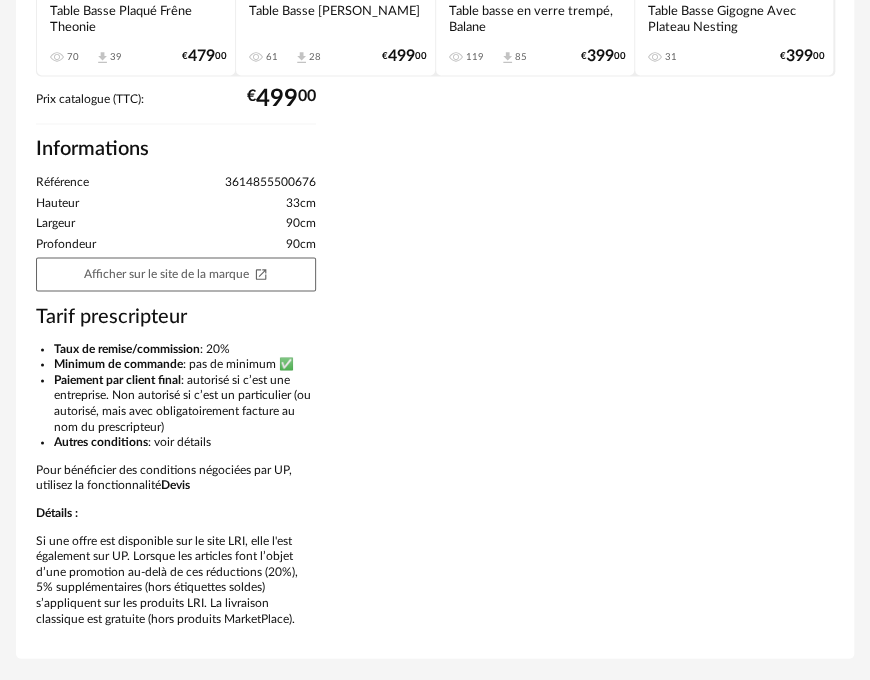 drag, startPoint x: 54, startPoint y: 346, endPoint x: 271, endPoint y: 442, distance: 237.28674 